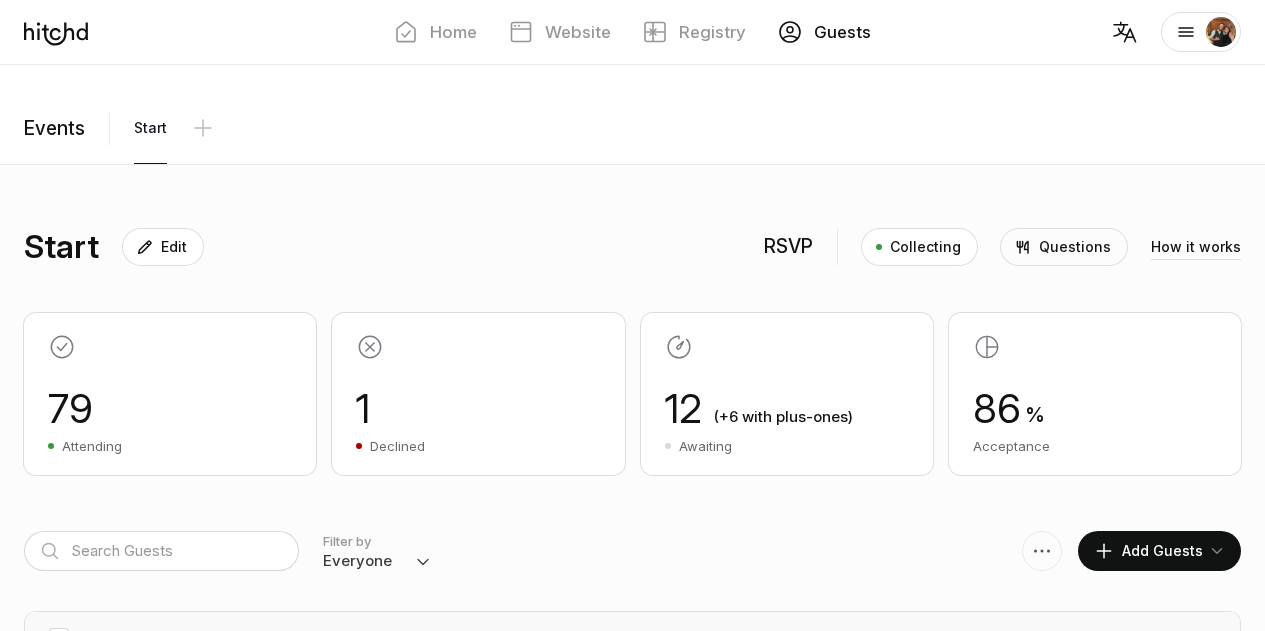 scroll, scrollTop: 0, scrollLeft: 0, axis: both 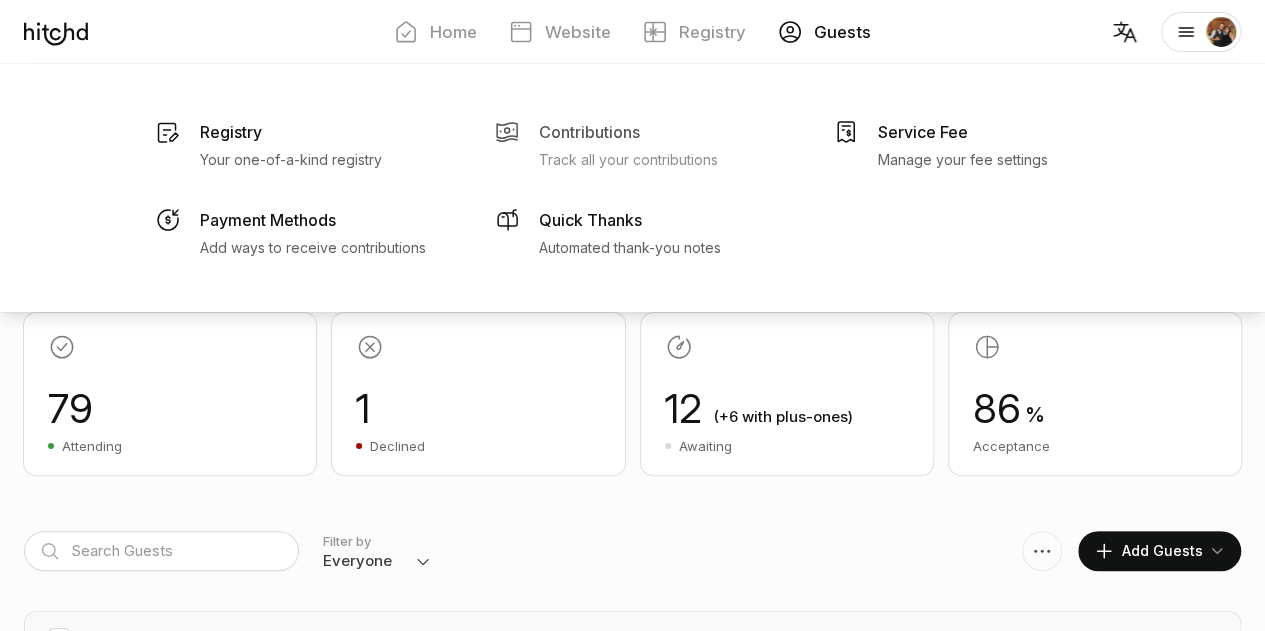 click on "Contributions" at bounding box center (231, 132) 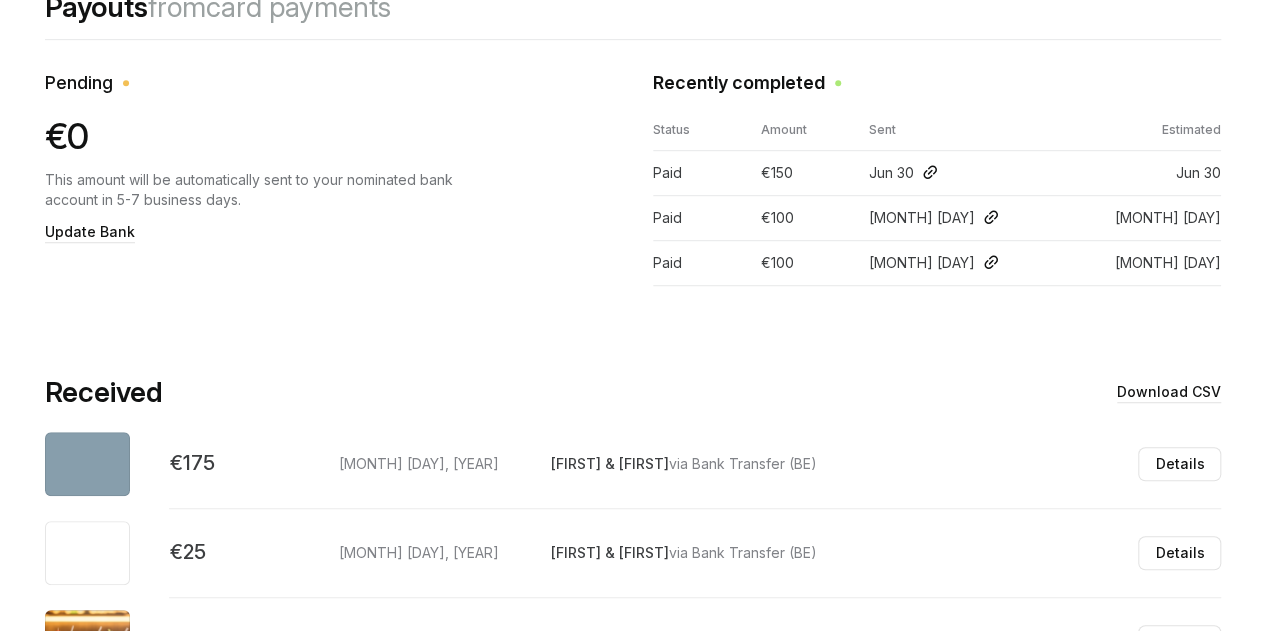 scroll, scrollTop: 700, scrollLeft: 0, axis: vertical 